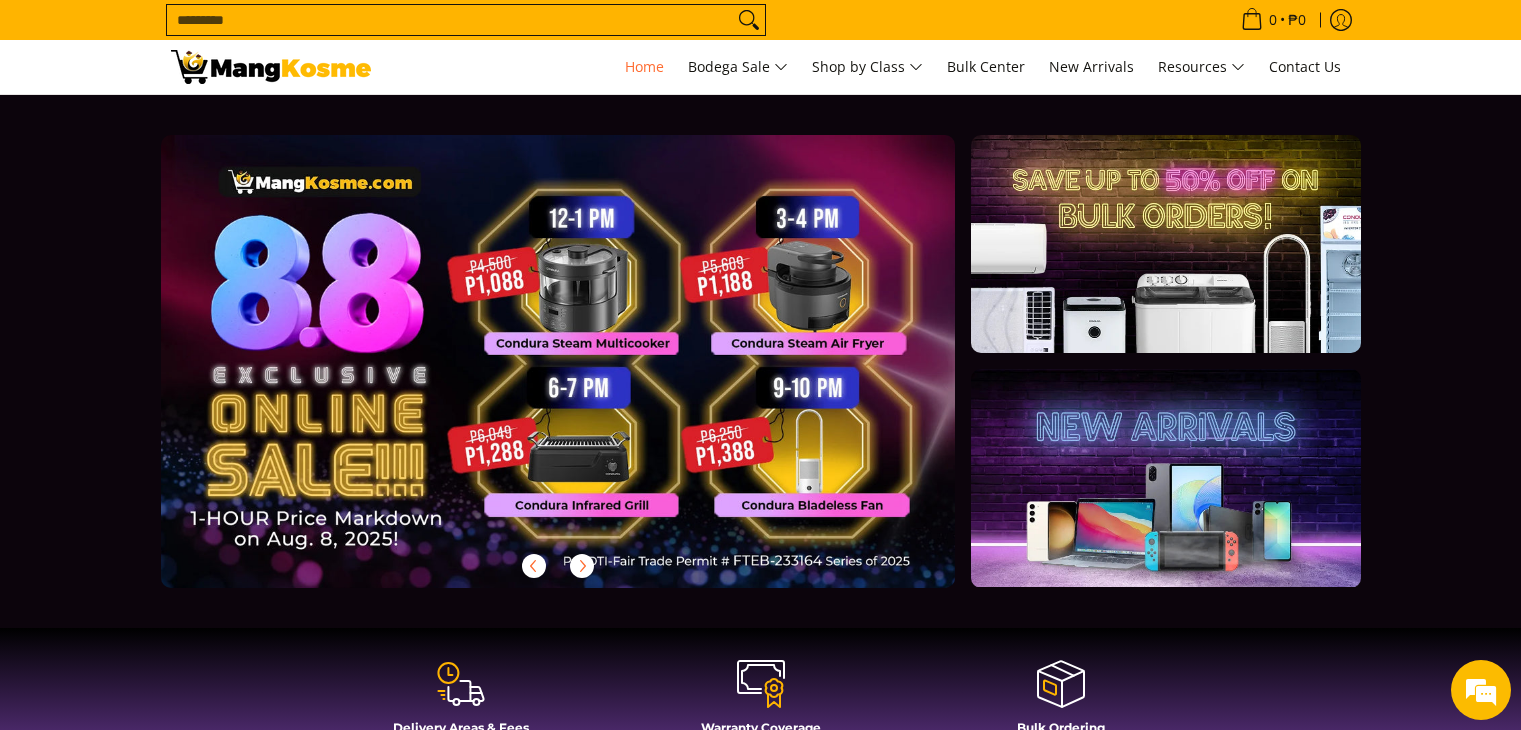 scroll, scrollTop: 0, scrollLeft: 0, axis: both 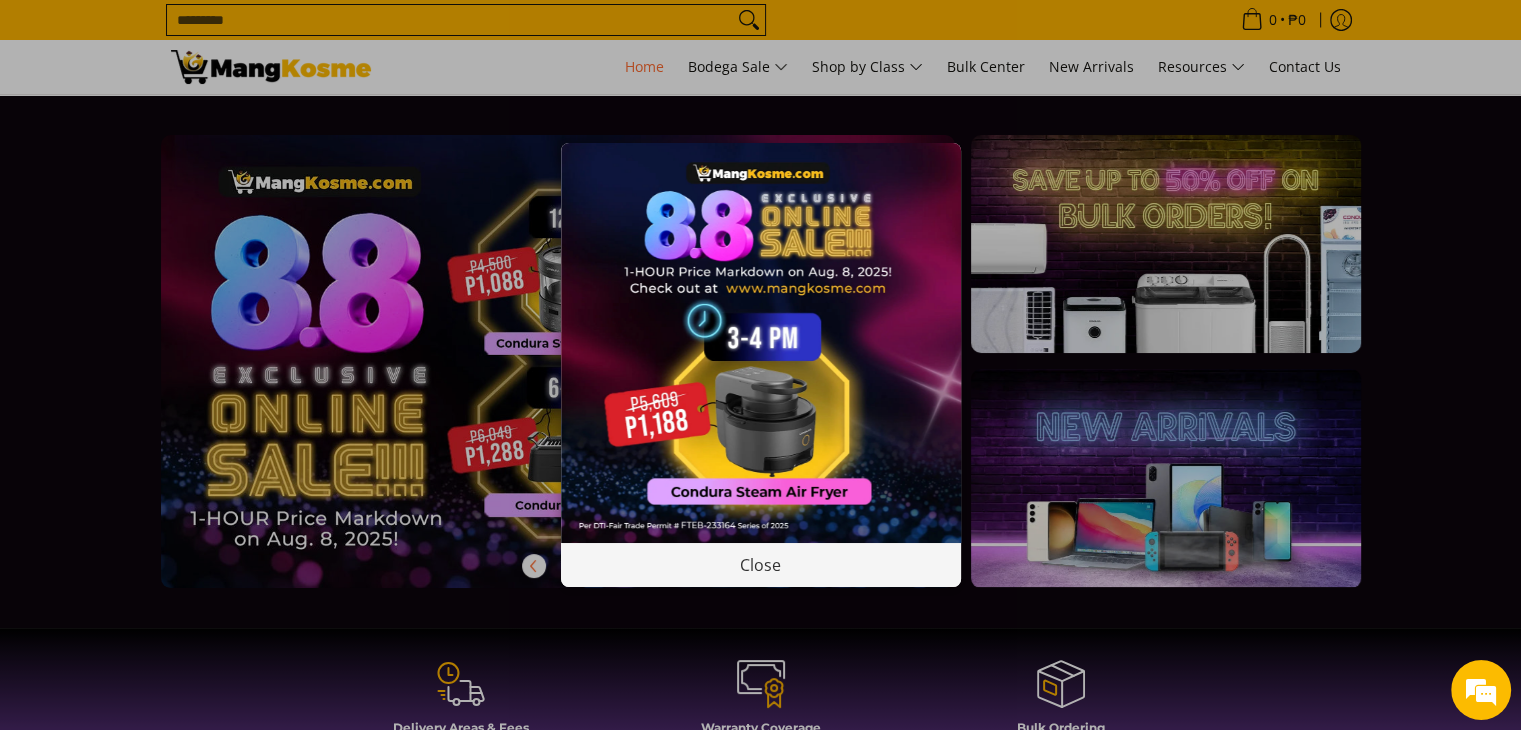 click at bounding box center [761, 343] 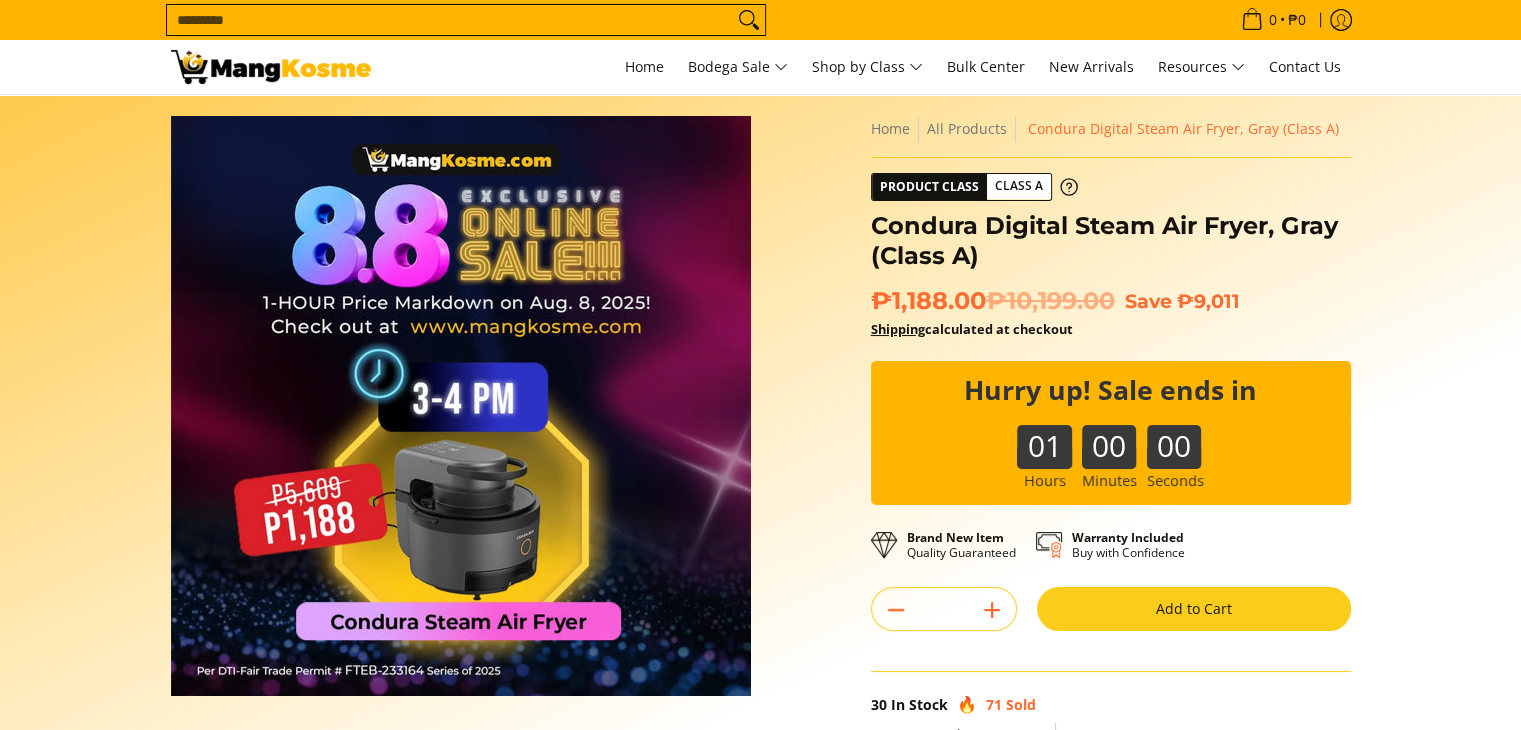 scroll, scrollTop: 132, scrollLeft: 0, axis: vertical 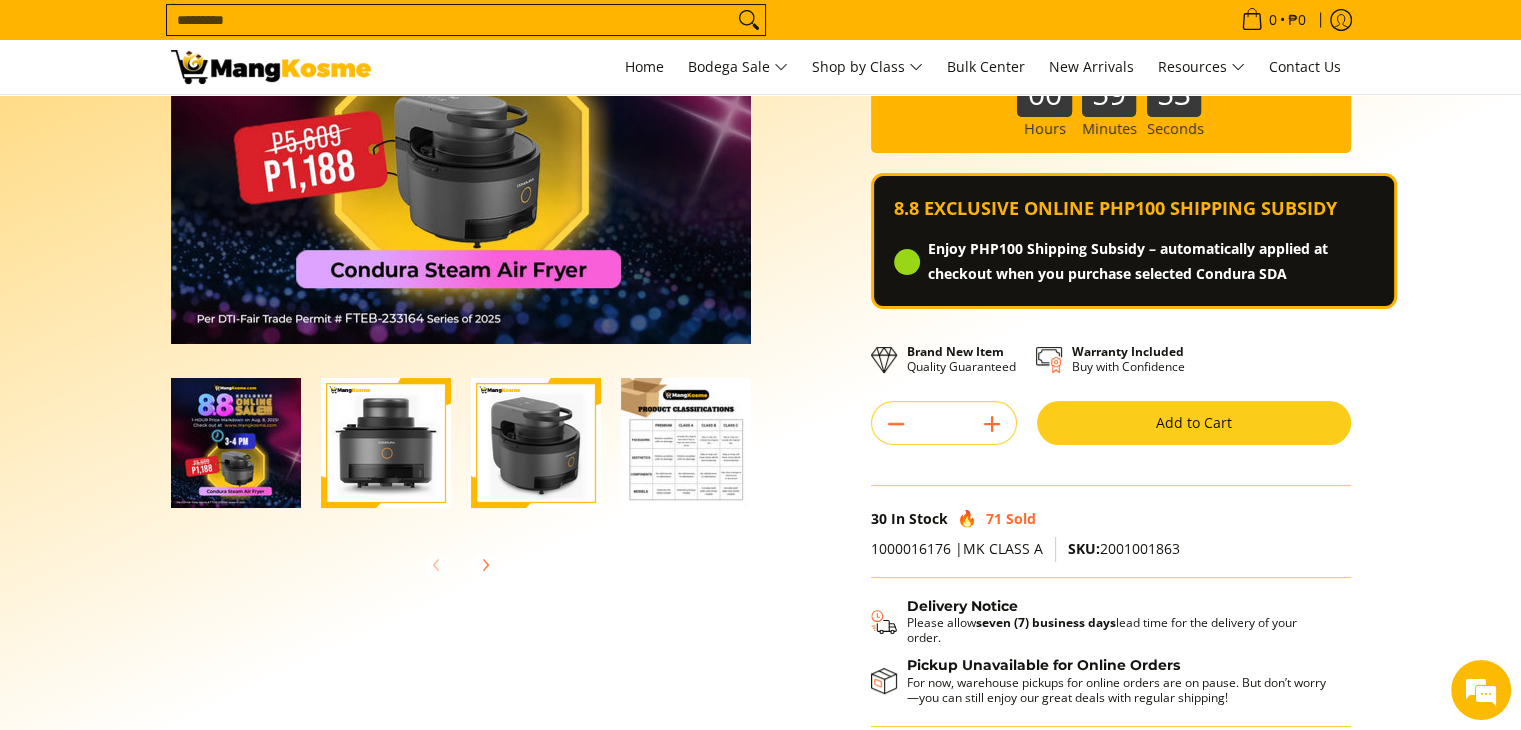 click on "Add to Cart" at bounding box center [1194, 423] 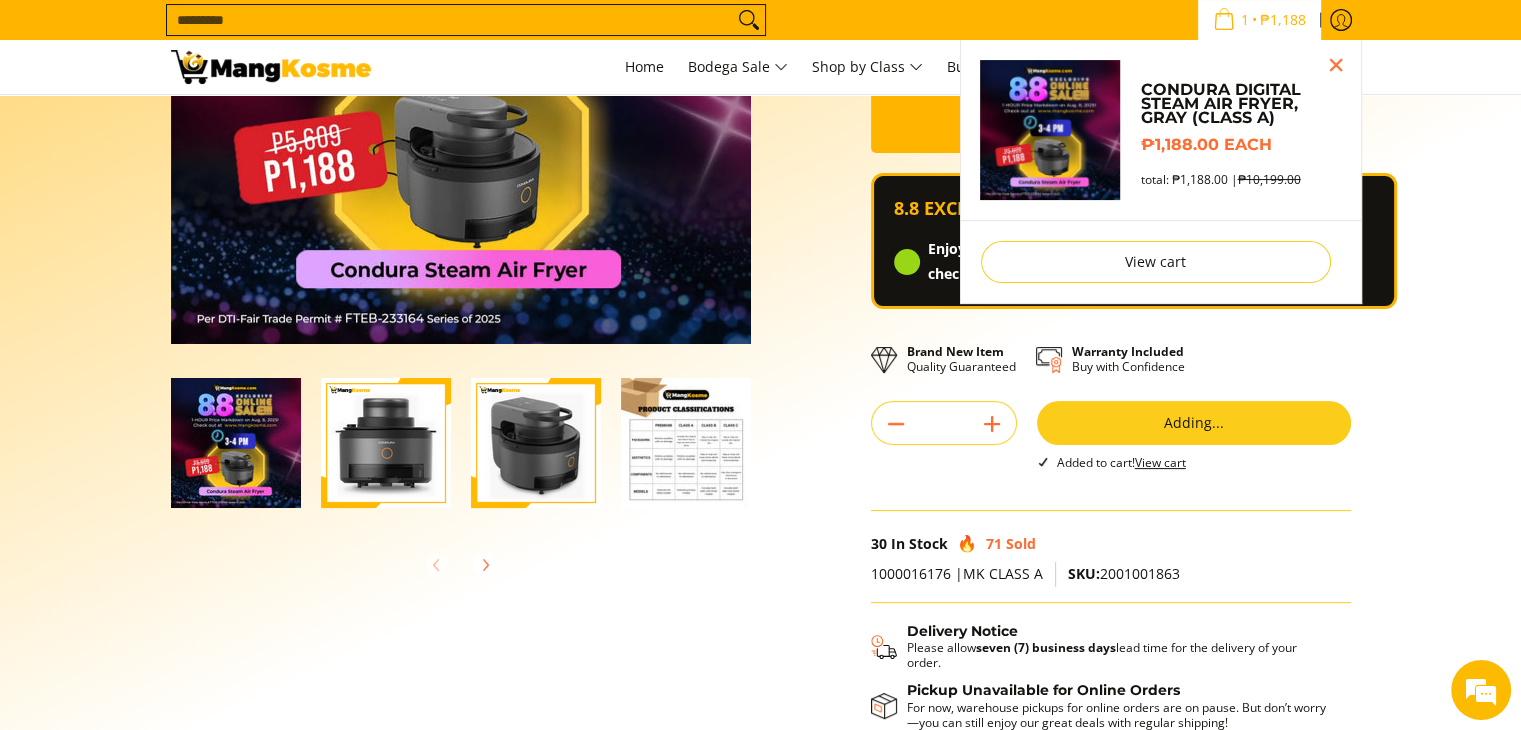 scroll, scrollTop: 316, scrollLeft: 0, axis: vertical 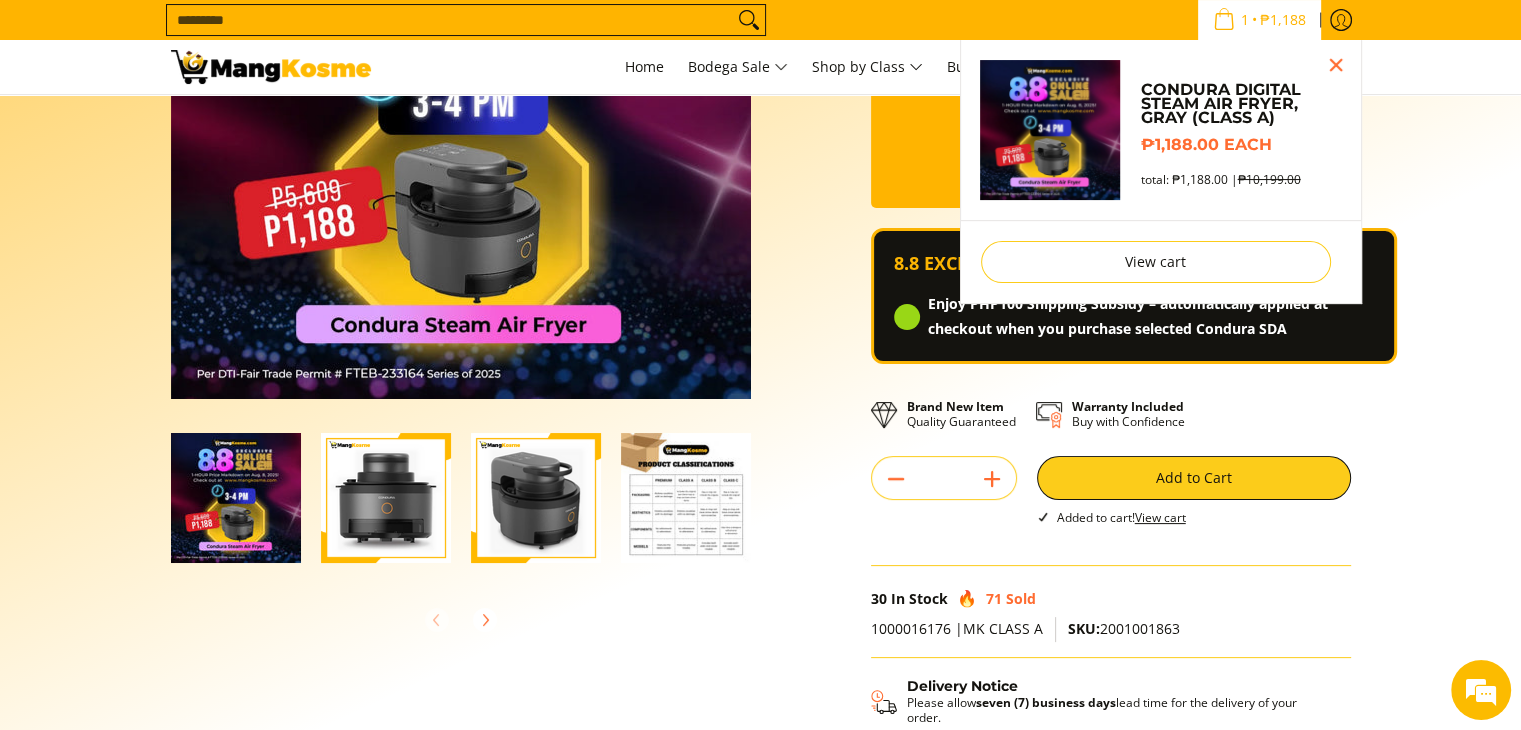 click at bounding box center (1051, 130) 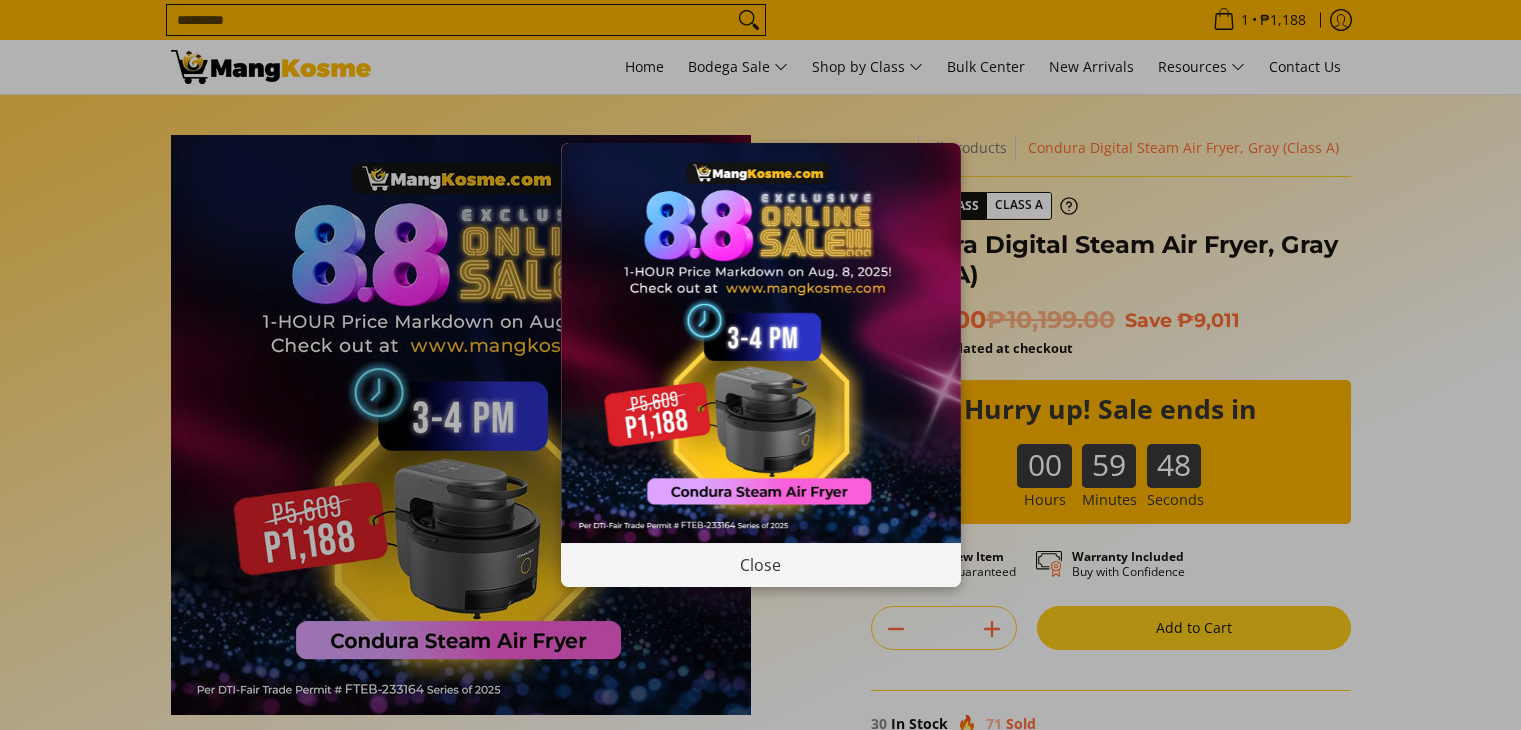 scroll, scrollTop: 0, scrollLeft: 0, axis: both 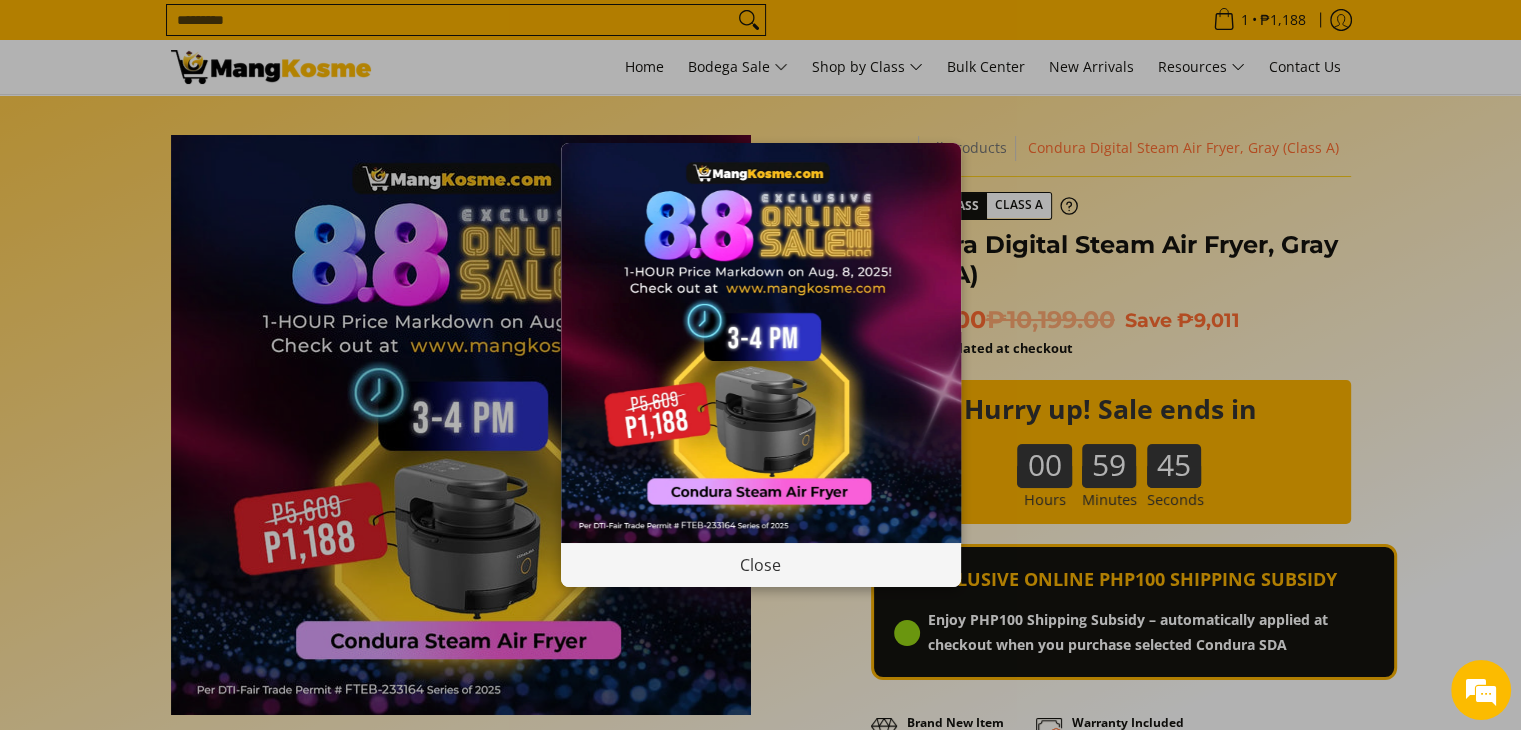 click at bounding box center [761, 343] 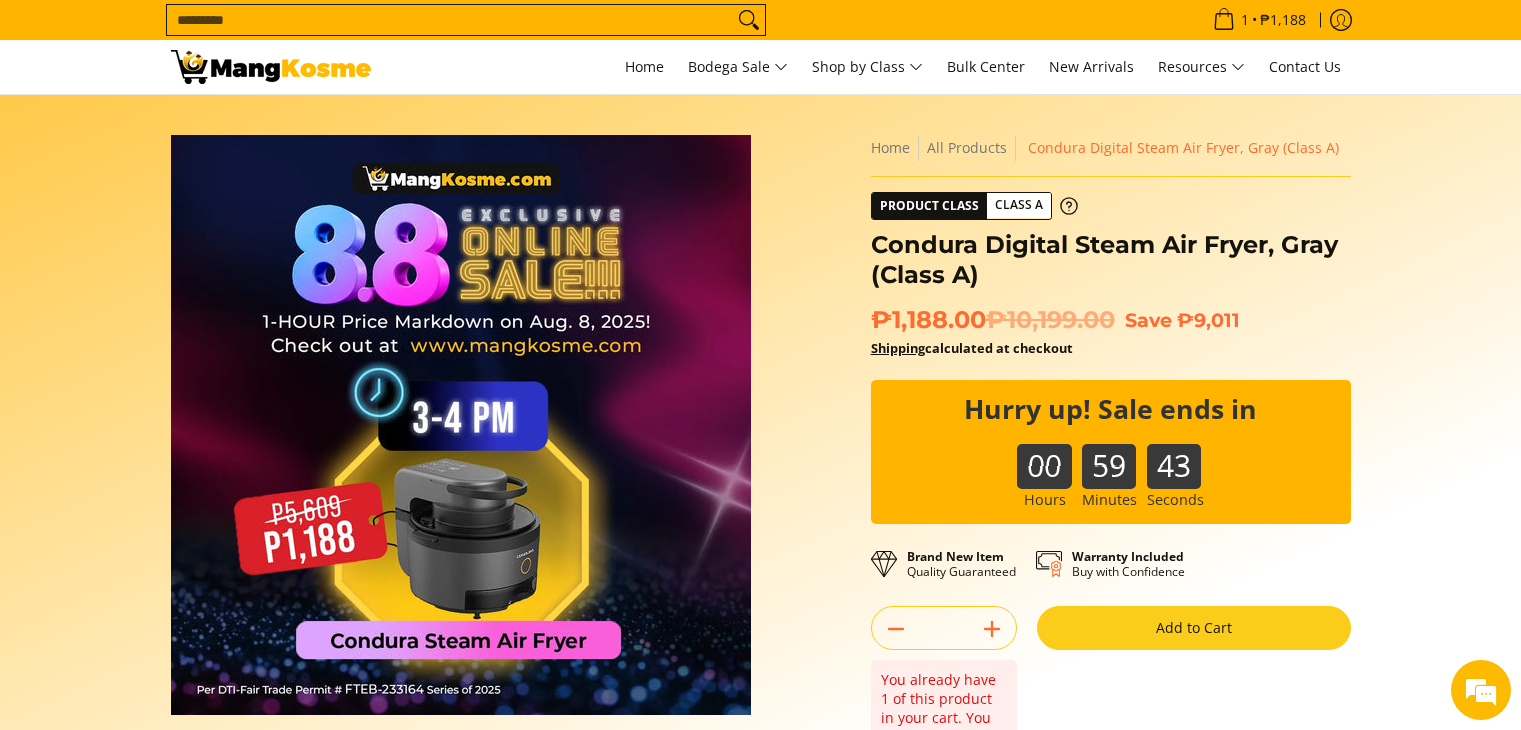 scroll, scrollTop: 0, scrollLeft: 0, axis: both 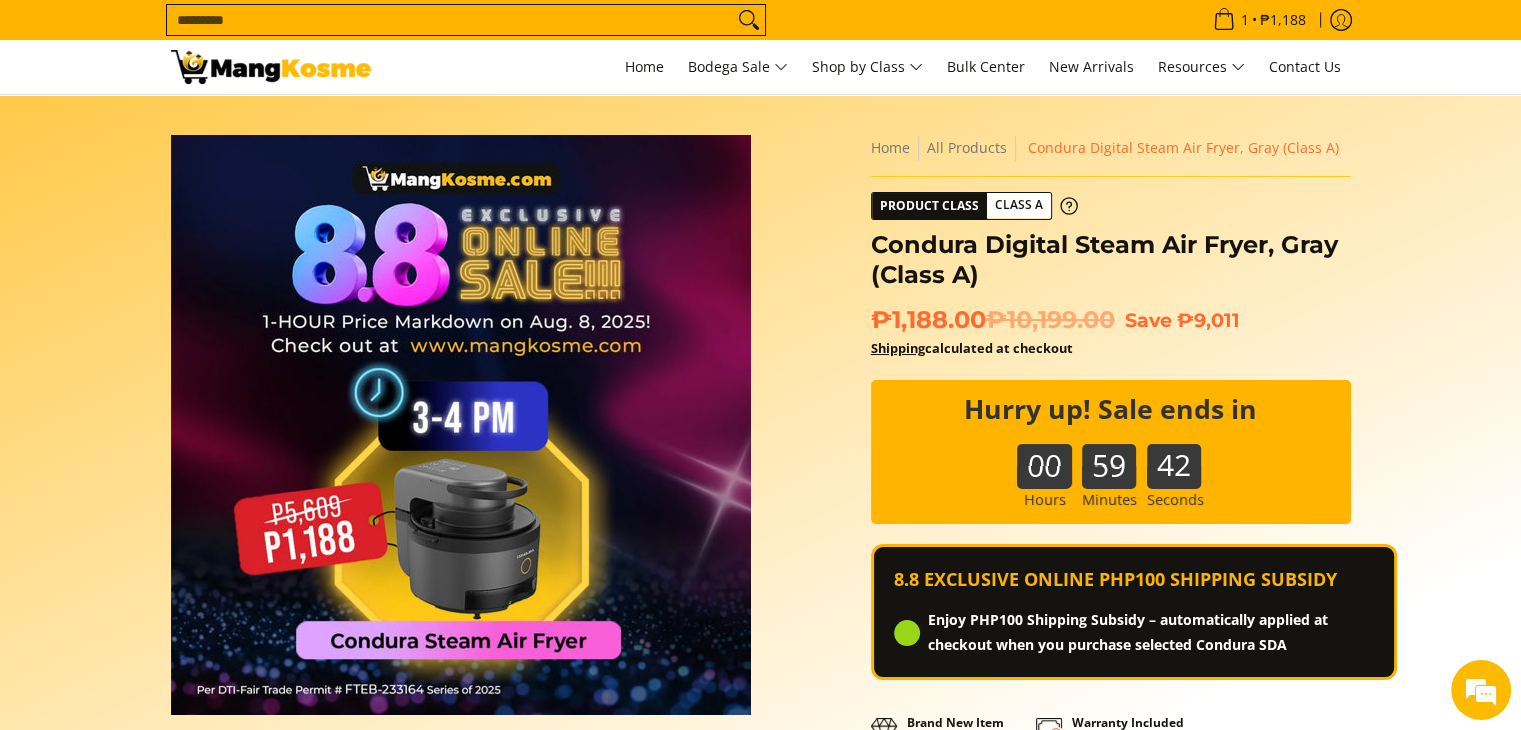 click on "Home All Products
Condura Digital Steam Air Fryer, Gray (Class A)
Product Class
Class A
Condura Digital Steam Air Fryer, Gray (Class A)
₱1,188.00  ₱10,199.00
Save   ₱9,011
Shipping  calculated at checkout
00 59 42
8.8 EXCLUSIVE ONLINE PHP100 SHIPPING SUBSIDY
Enjoy PHP100 Shipping Subsidy – automatically applied at checkout when you purchase selected Condura SDA
Brand New Item Quality Guaranteed
Warranty Included Buy with Confidence" at bounding box center [1111, 723] 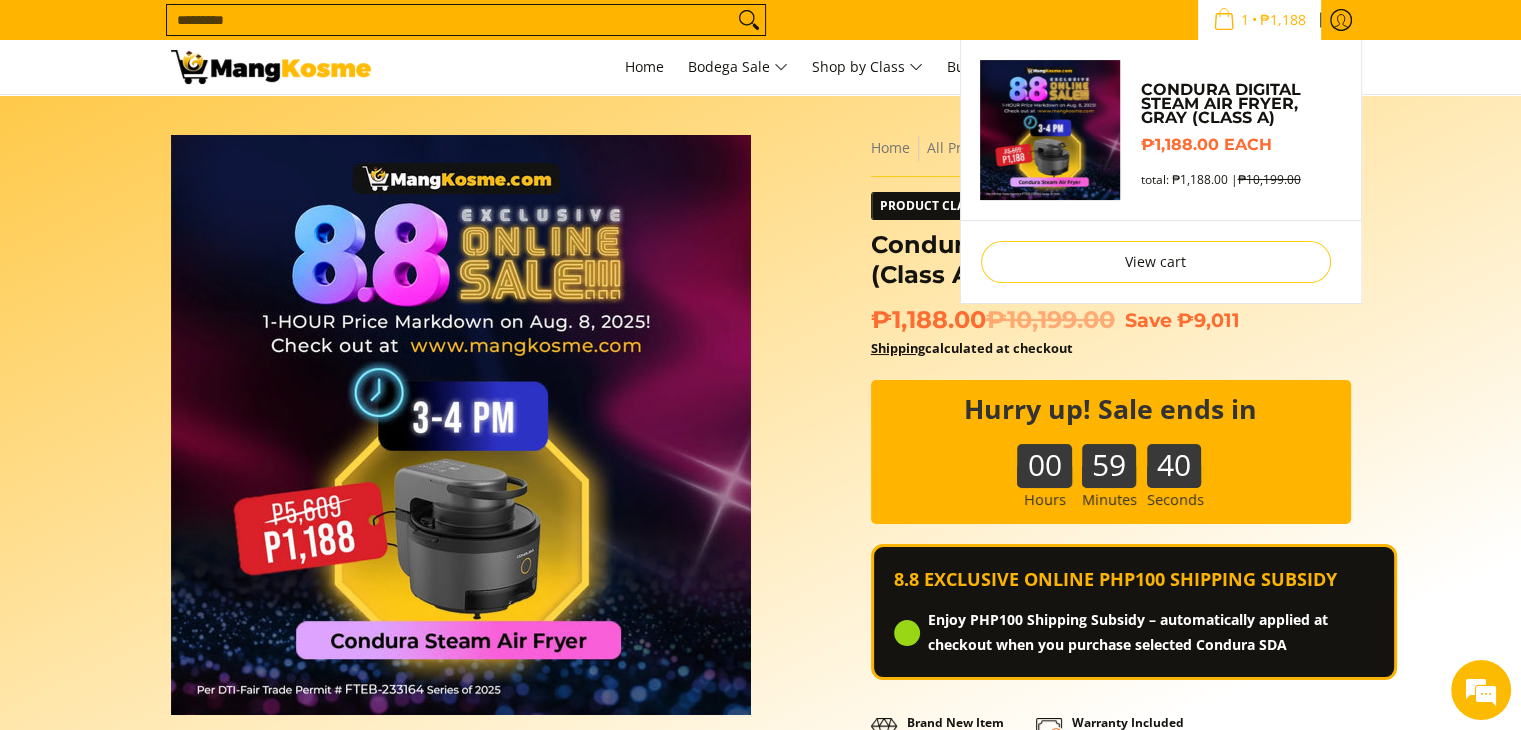 click on "₱1,188" at bounding box center (1283, 20) 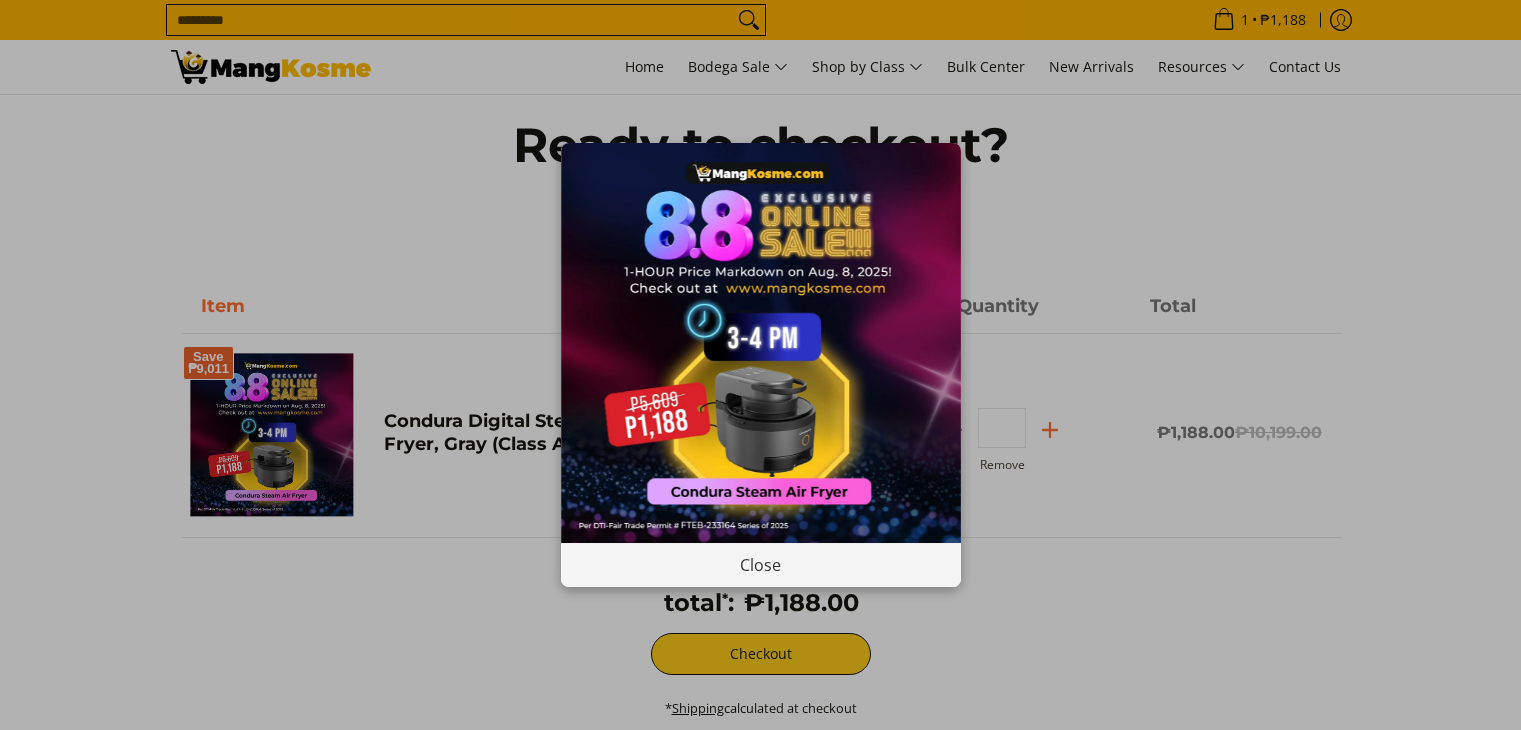 scroll, scrollTop: 0, scrollLeft: 0, axis: both 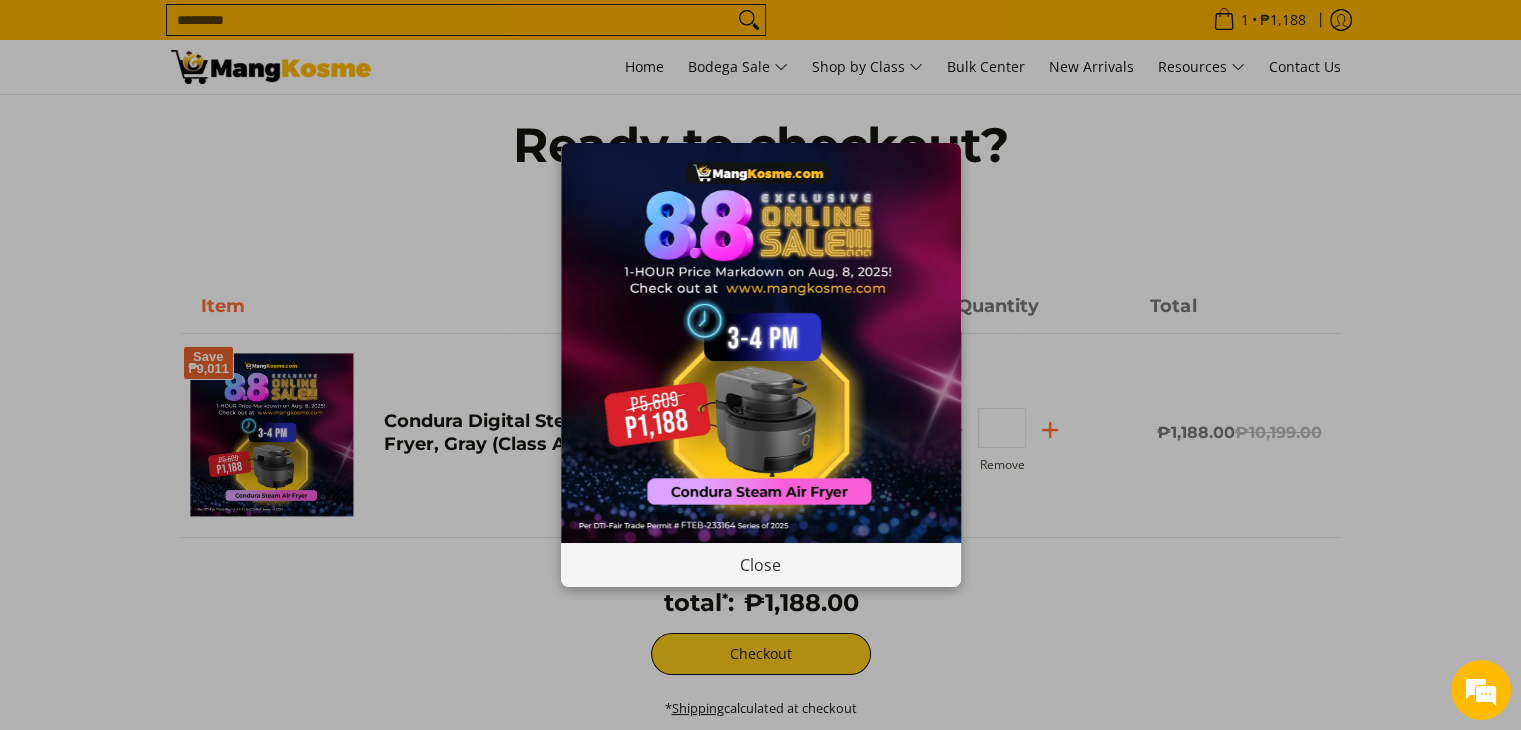 click on "Close" at bounding box center [760, 365] 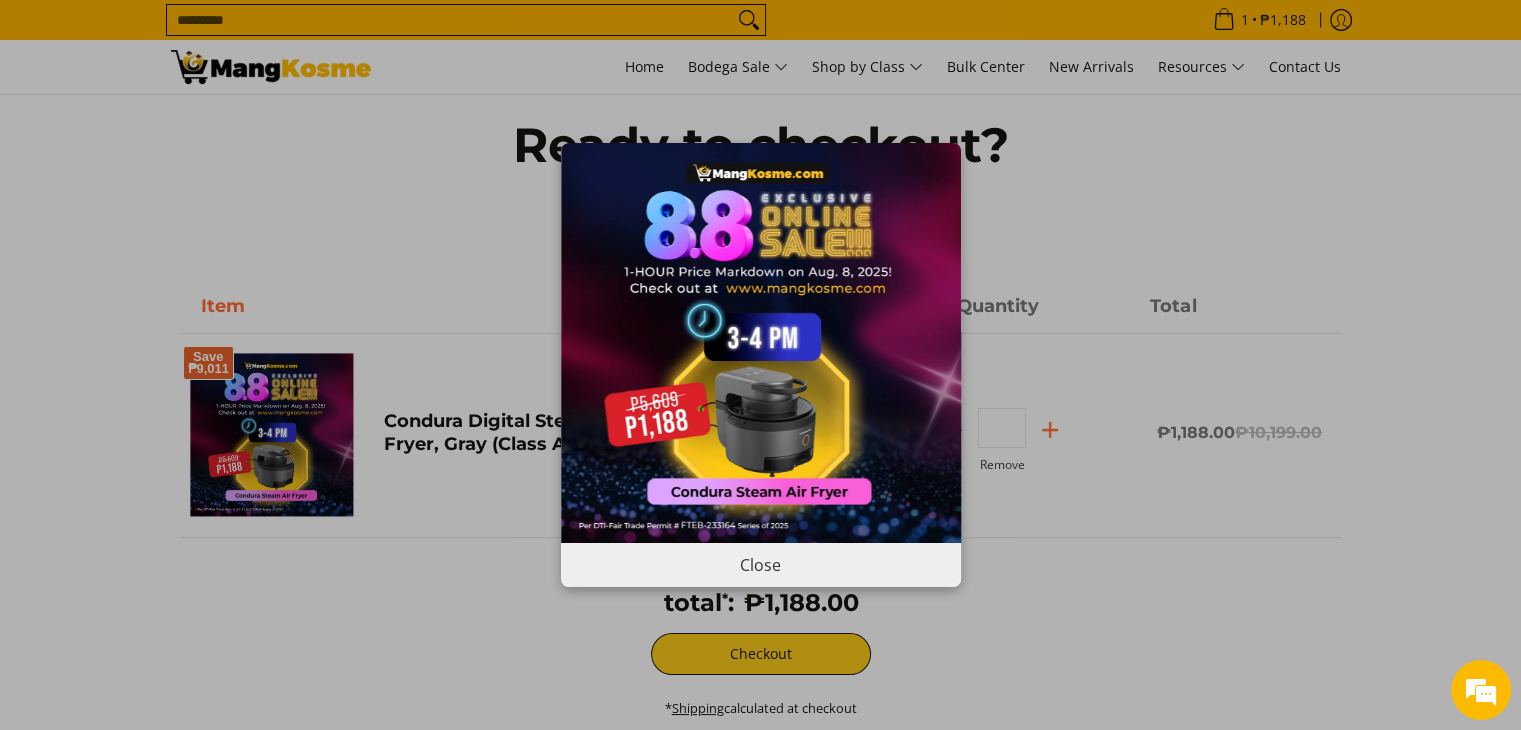 click on "Close" at bounding box center (761, 564) 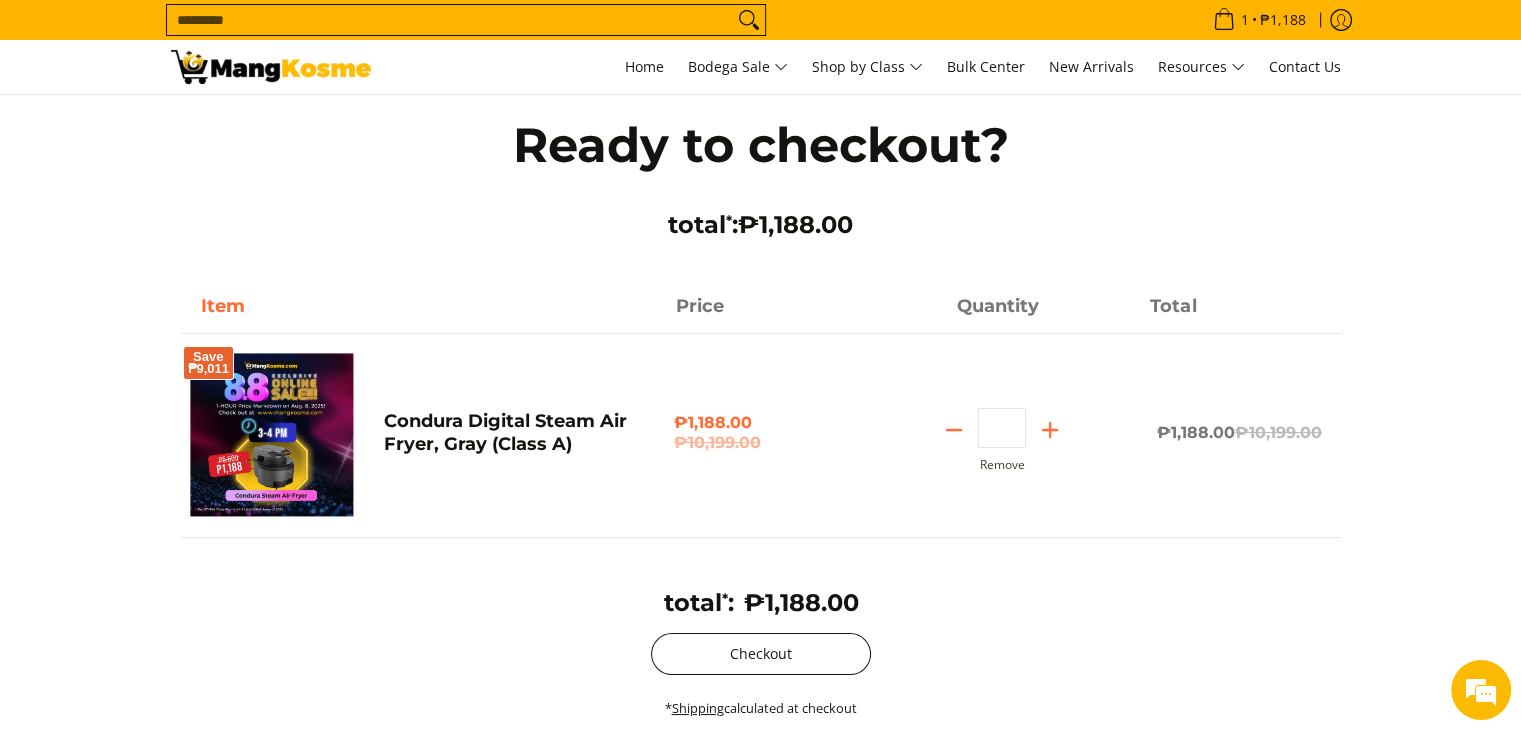 click on "Checkout" at bounding box center (761, 654) 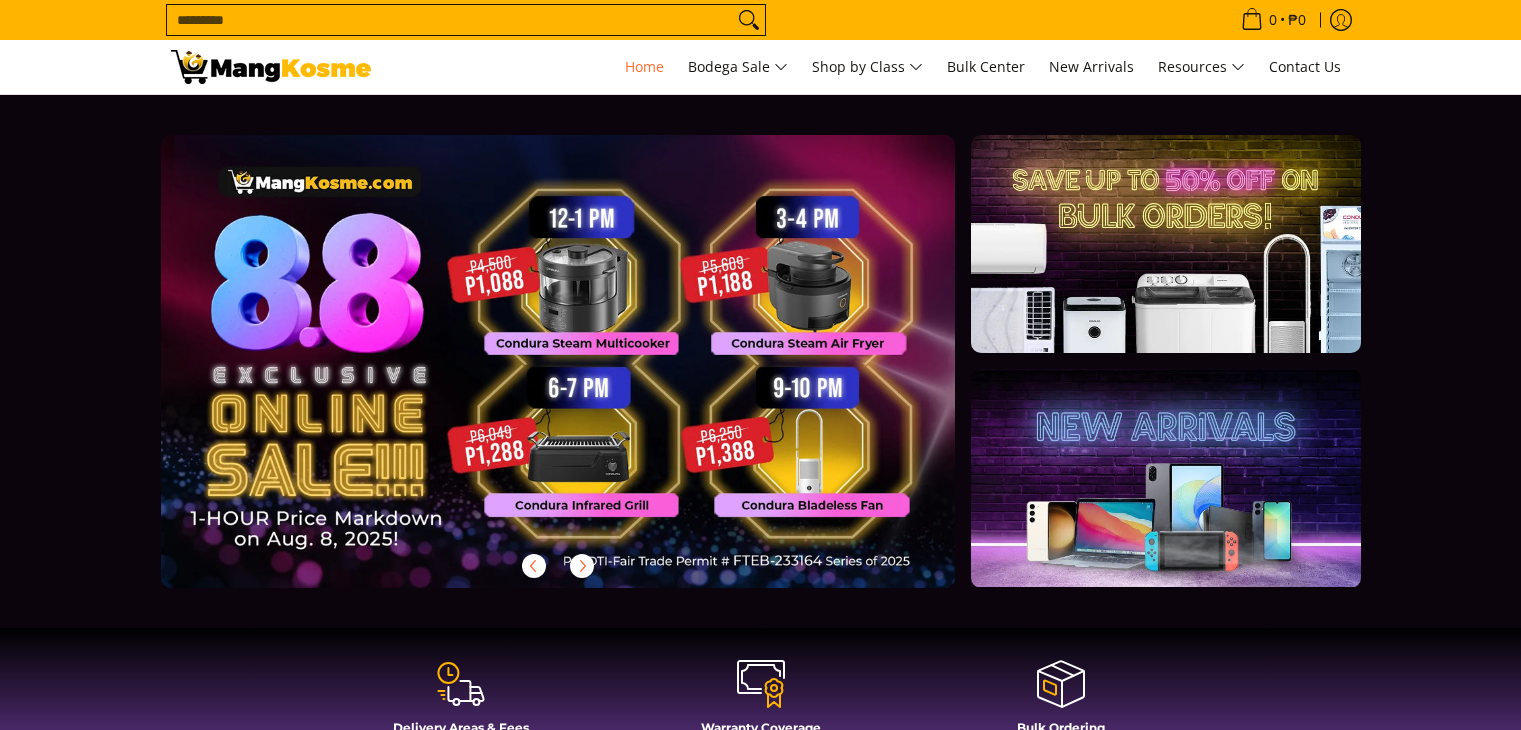 scroll, scrollTop: 0, scrollLeft: 0, axis: both 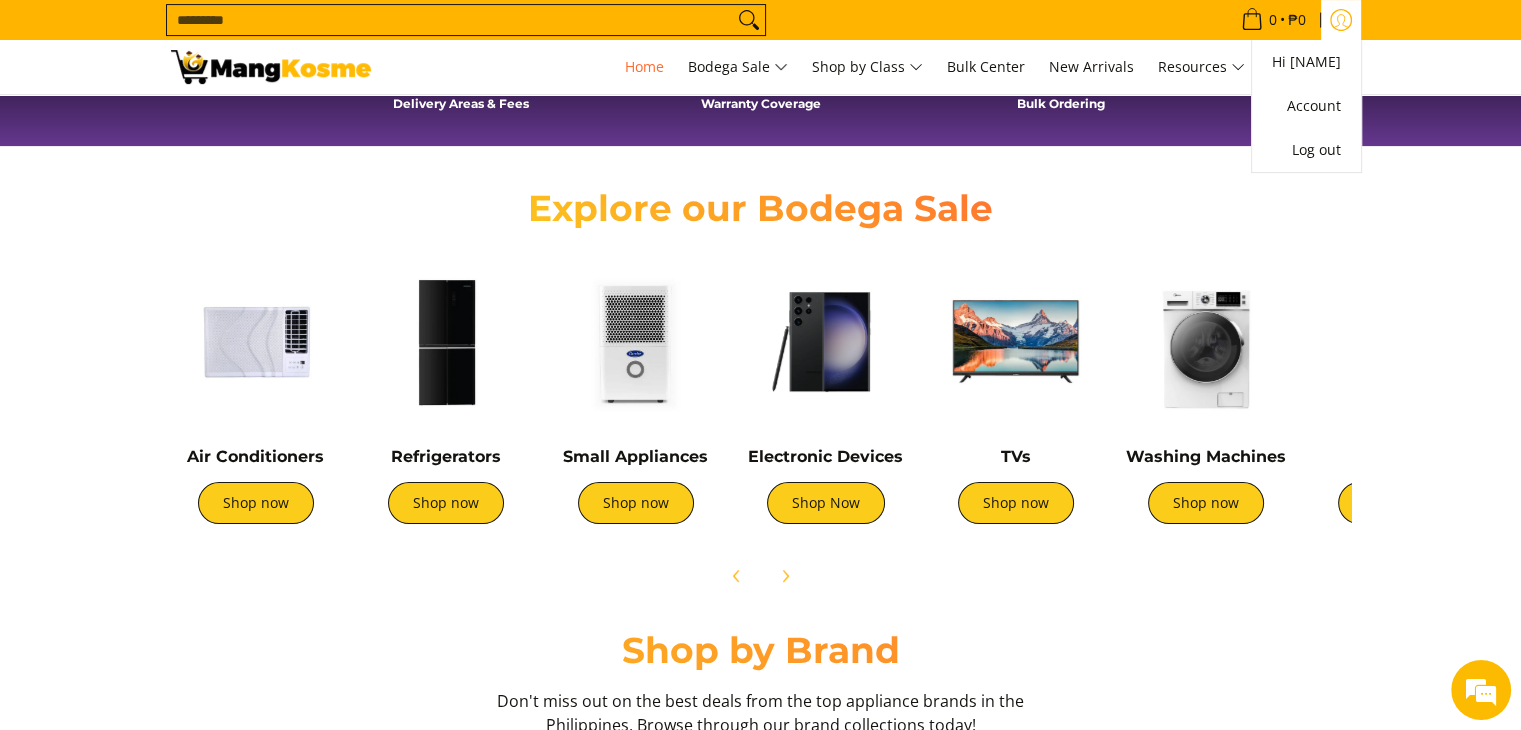 click at bounding box center [1341, 20] 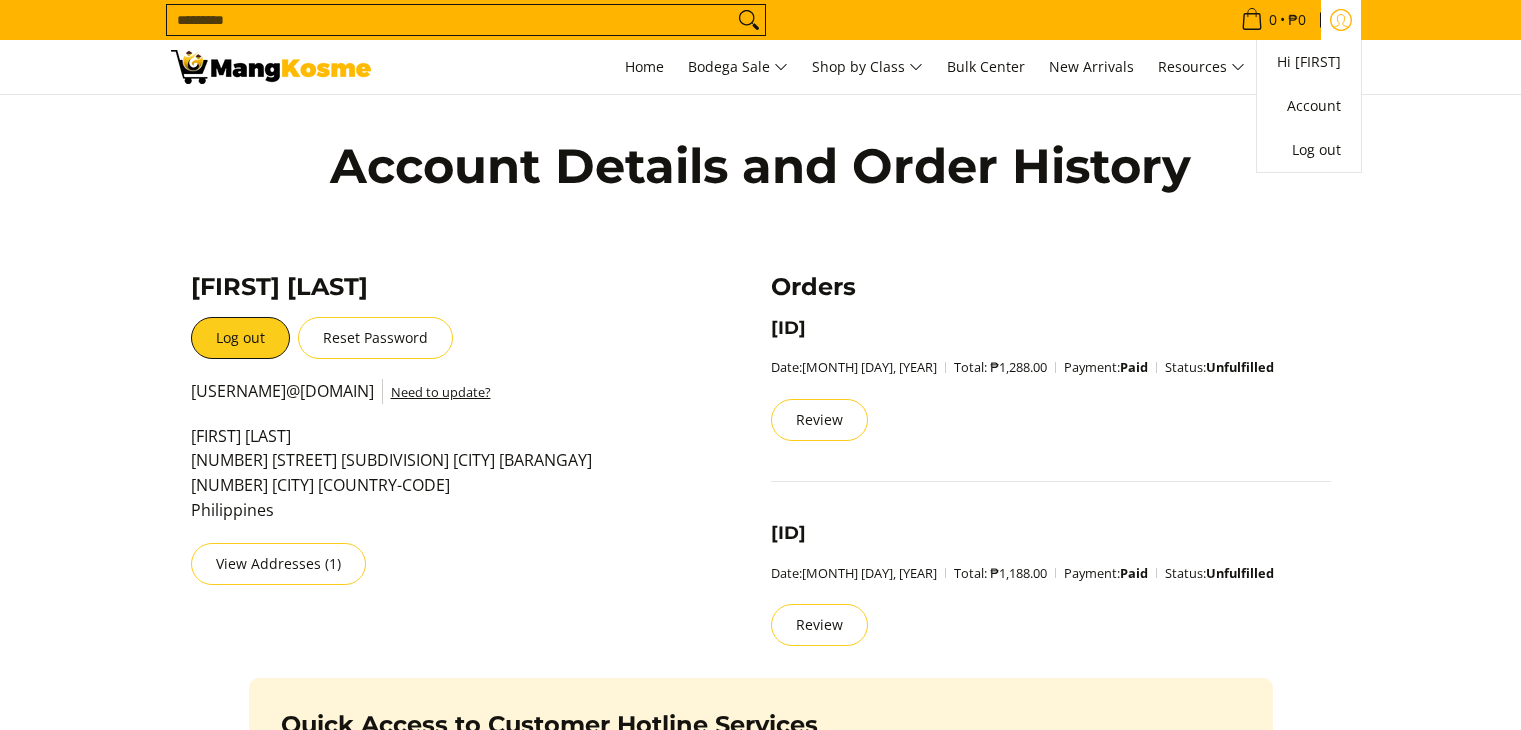scroll, scrollTop: 0, scrollLeft: 0, axis: both 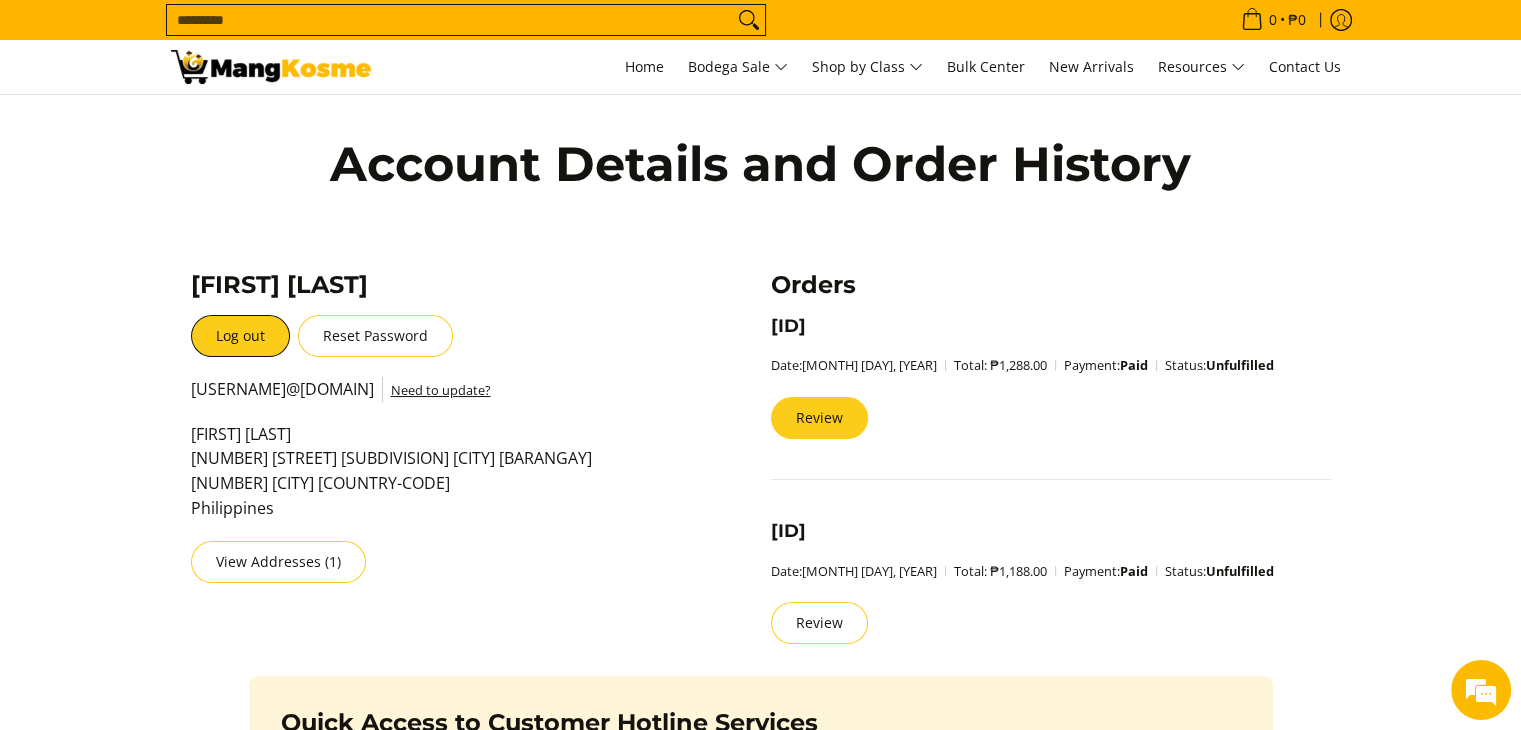 click on "Review" at bounding box center (819, 418) 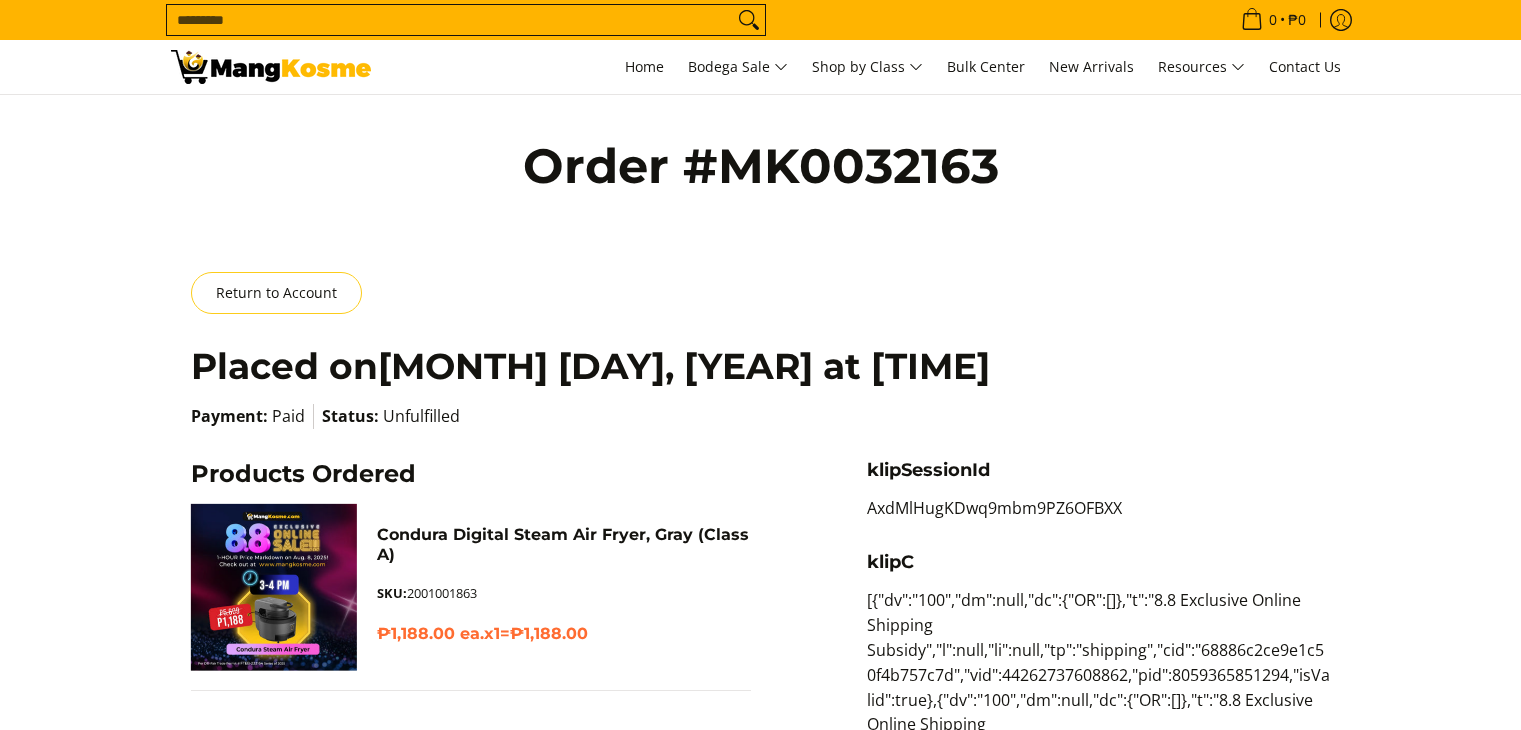 scroll, scrollTop: 0, scrollLeft: 0, axis: both 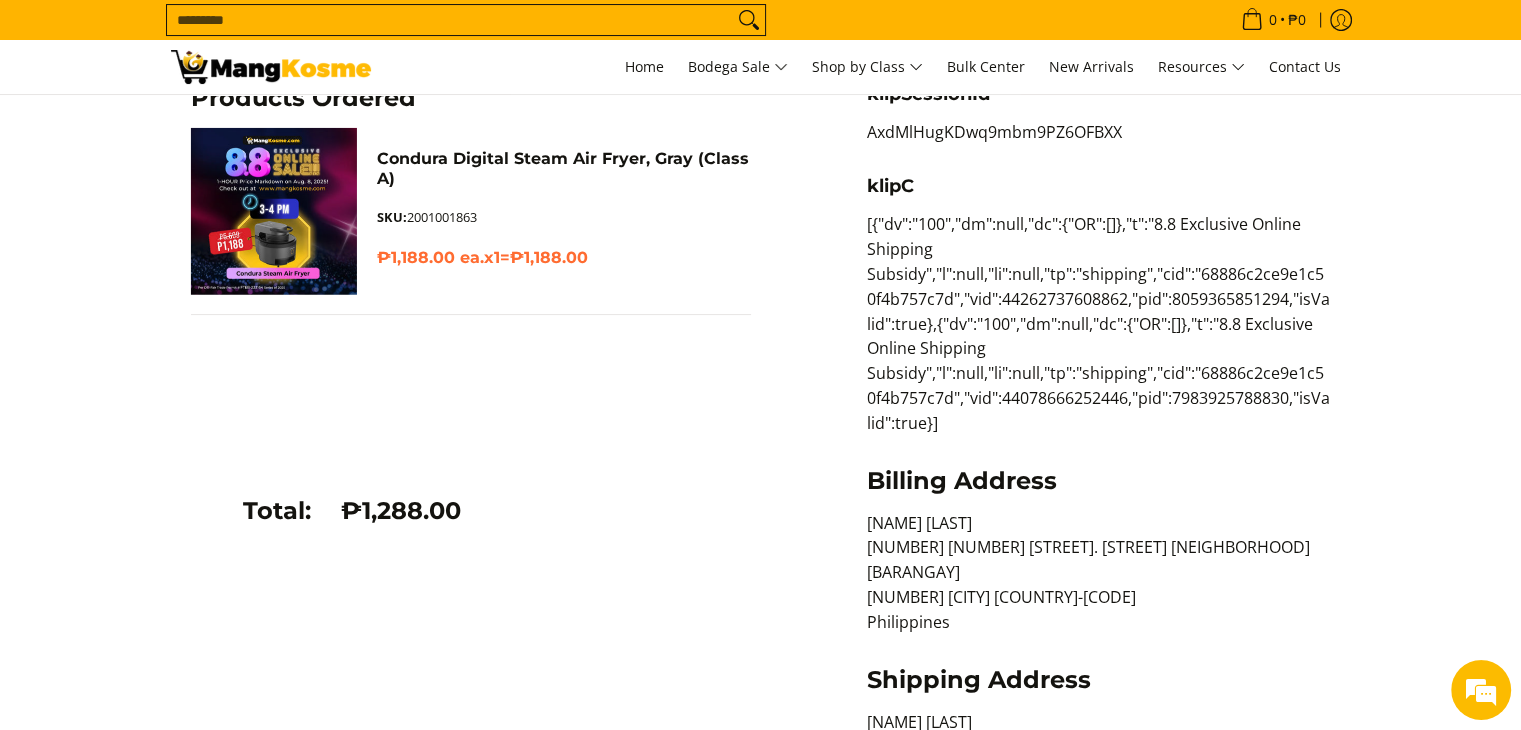 click at bounding box center (273, 211) 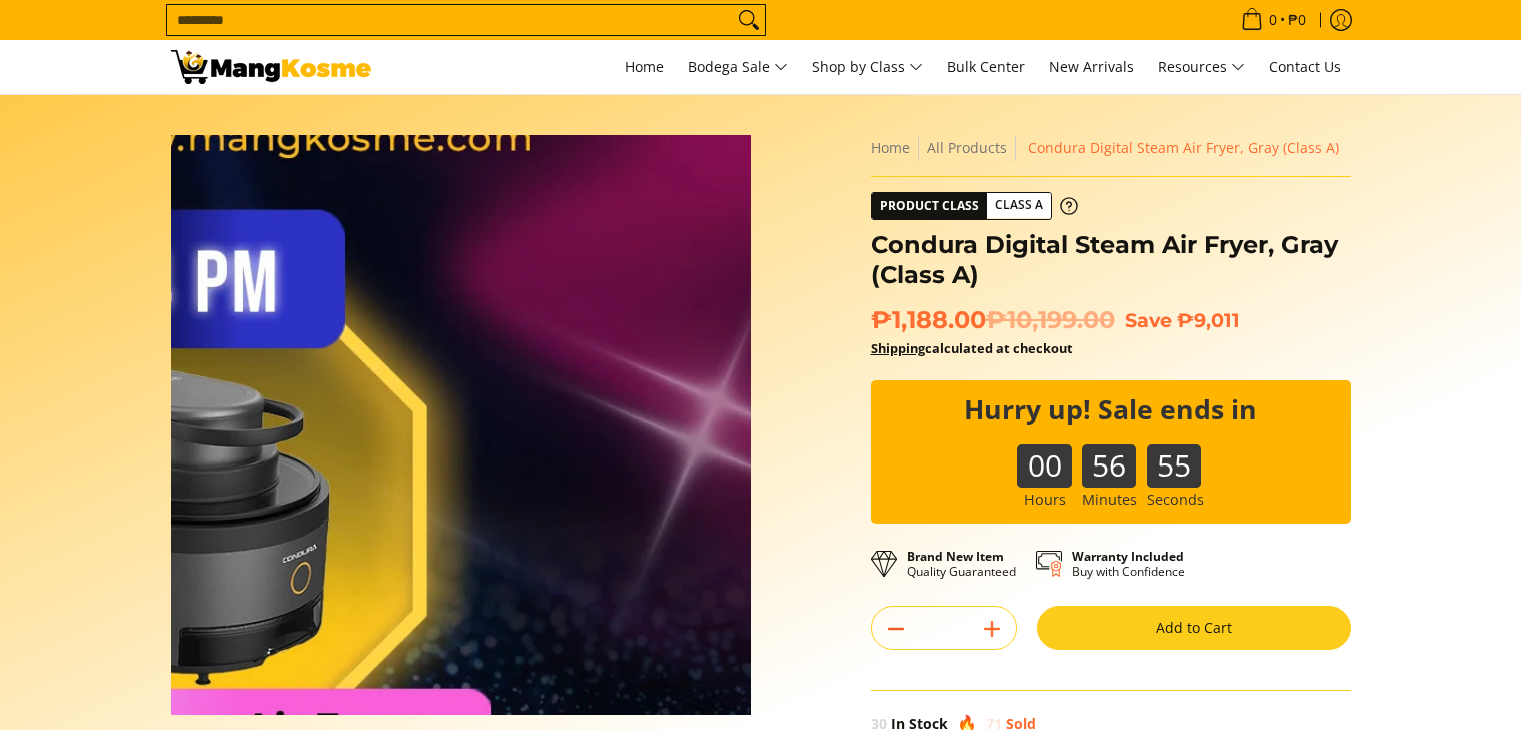 scroll, scrollTop: 0, scrollLeft: 0, axis: both 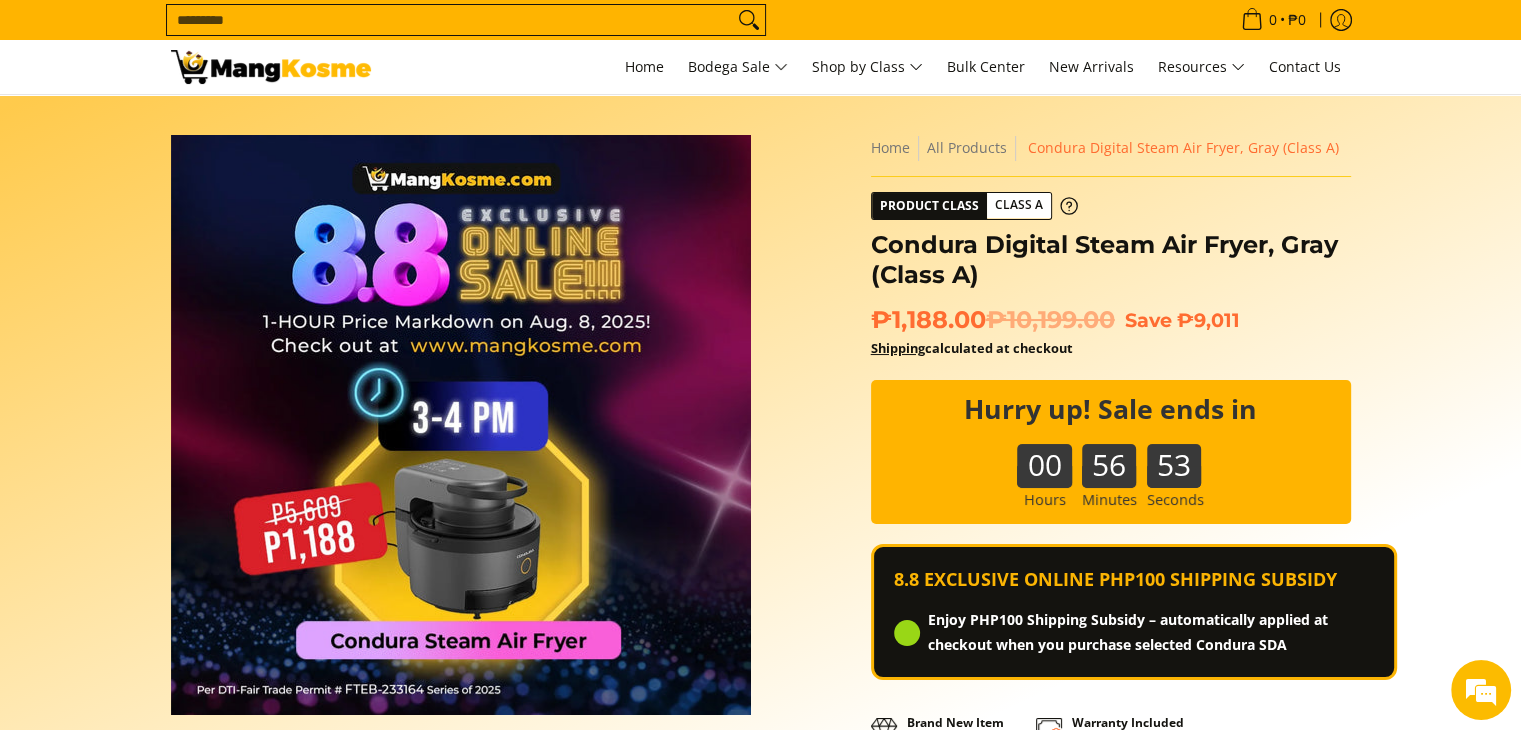 click on "Skip to Main Content
Enable zoom Disable zoom
Enable zoom Disable zoom
Enable zoom Disable zoom
Home All Products
Condura Digital Steam Air Fryer, Gray (Class A)" at bounding box center [761, 655] 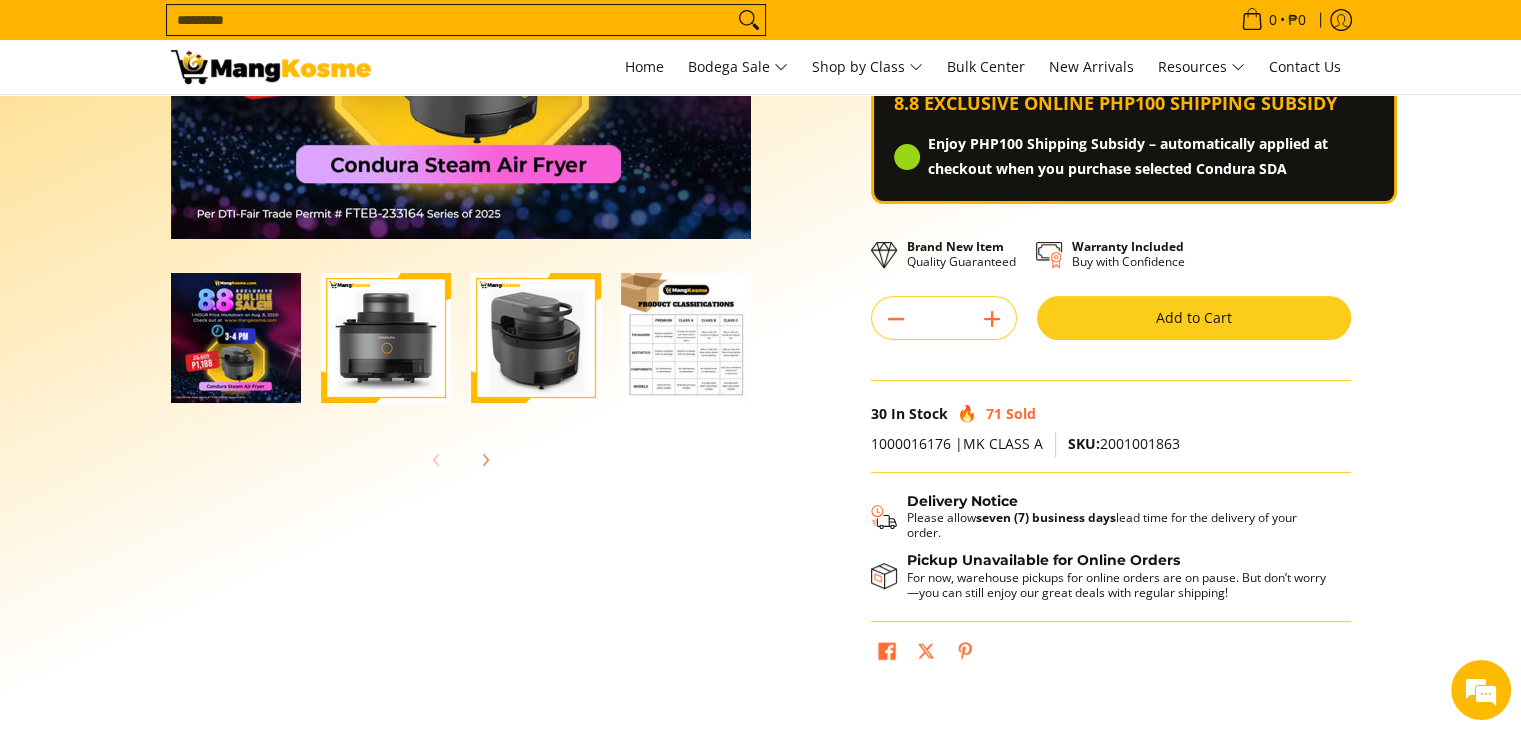 scroll, scrollTop: 475, scrollLeft: 0, axis: vertical 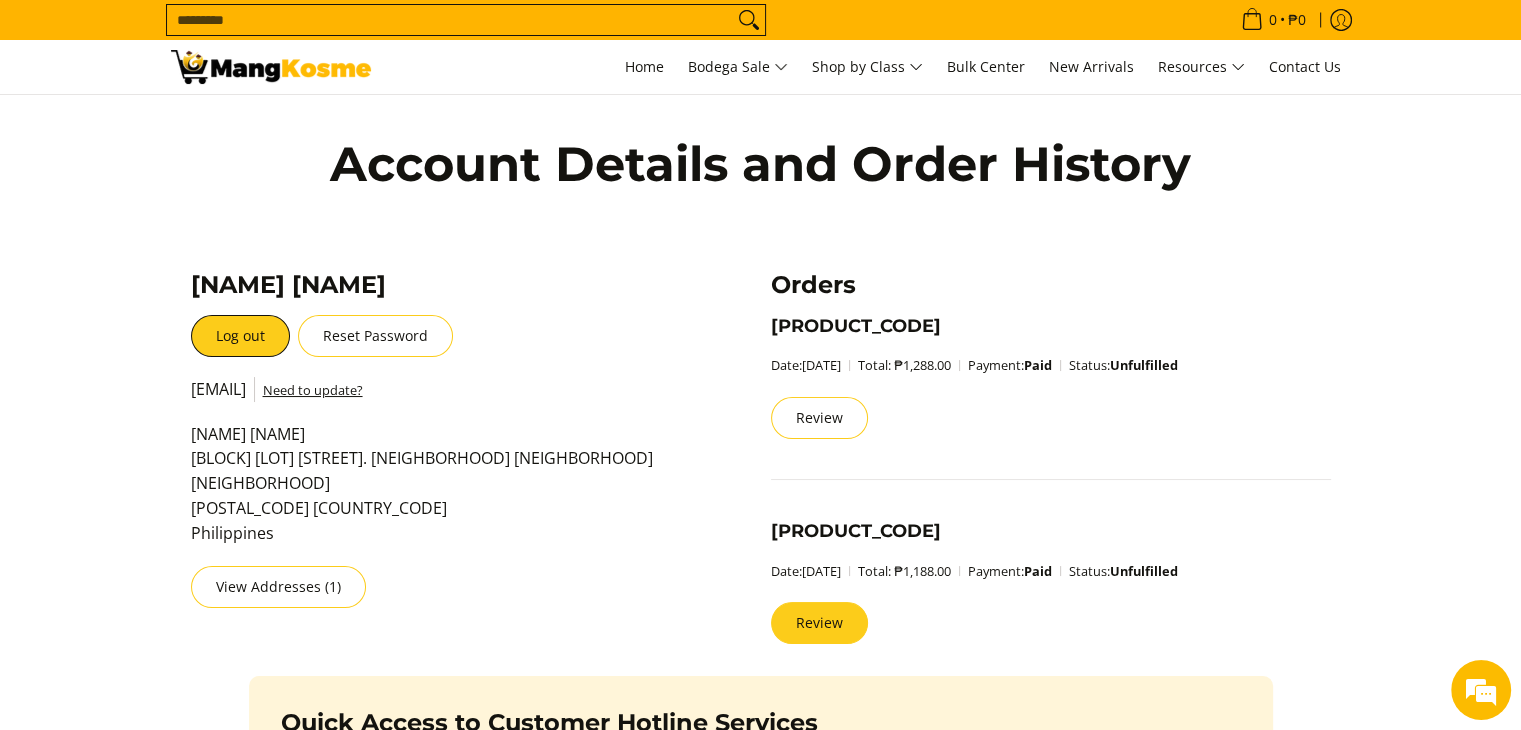 click on "Review" at bounding box center (819, 623) 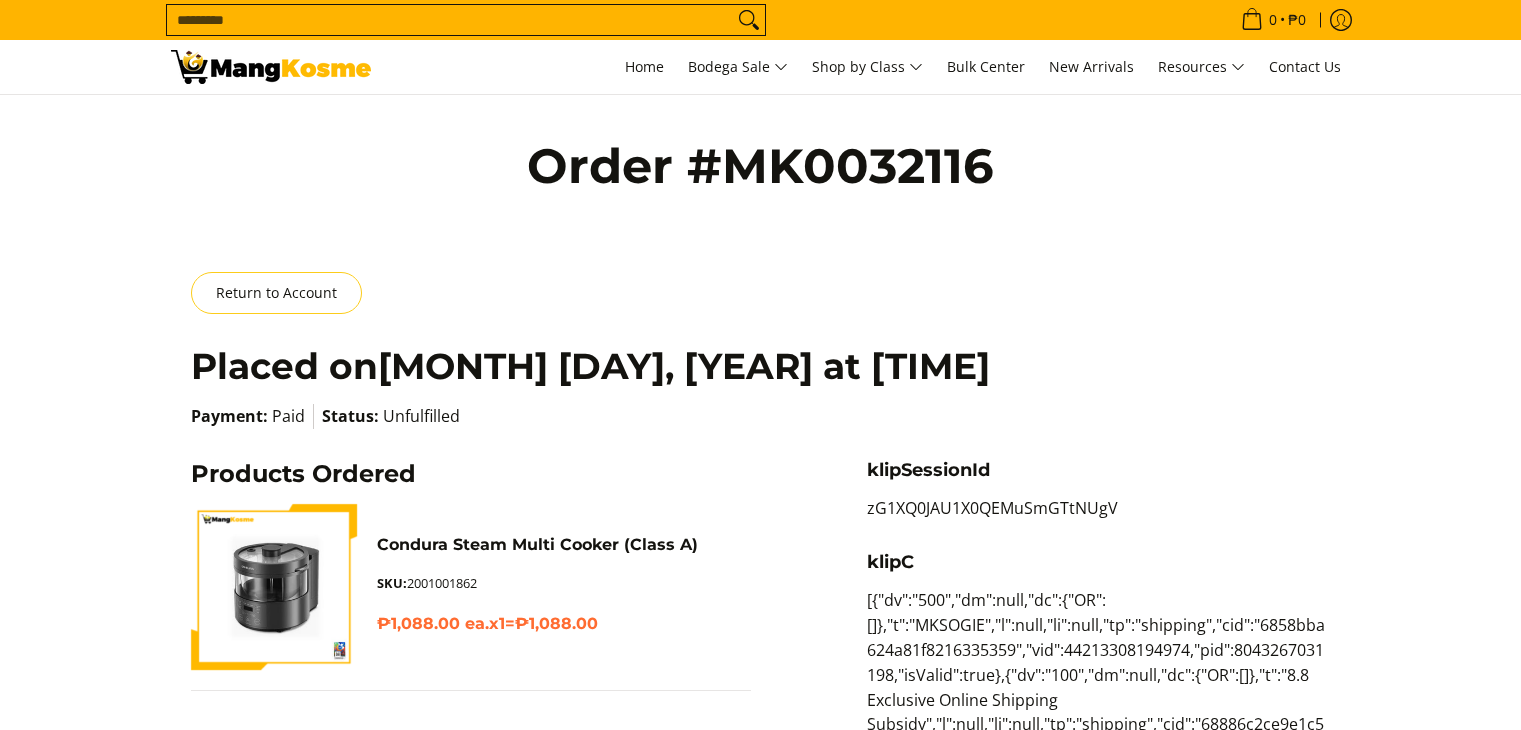 scroll, scrollTop: 0, scrollLeft: 0, axis: both 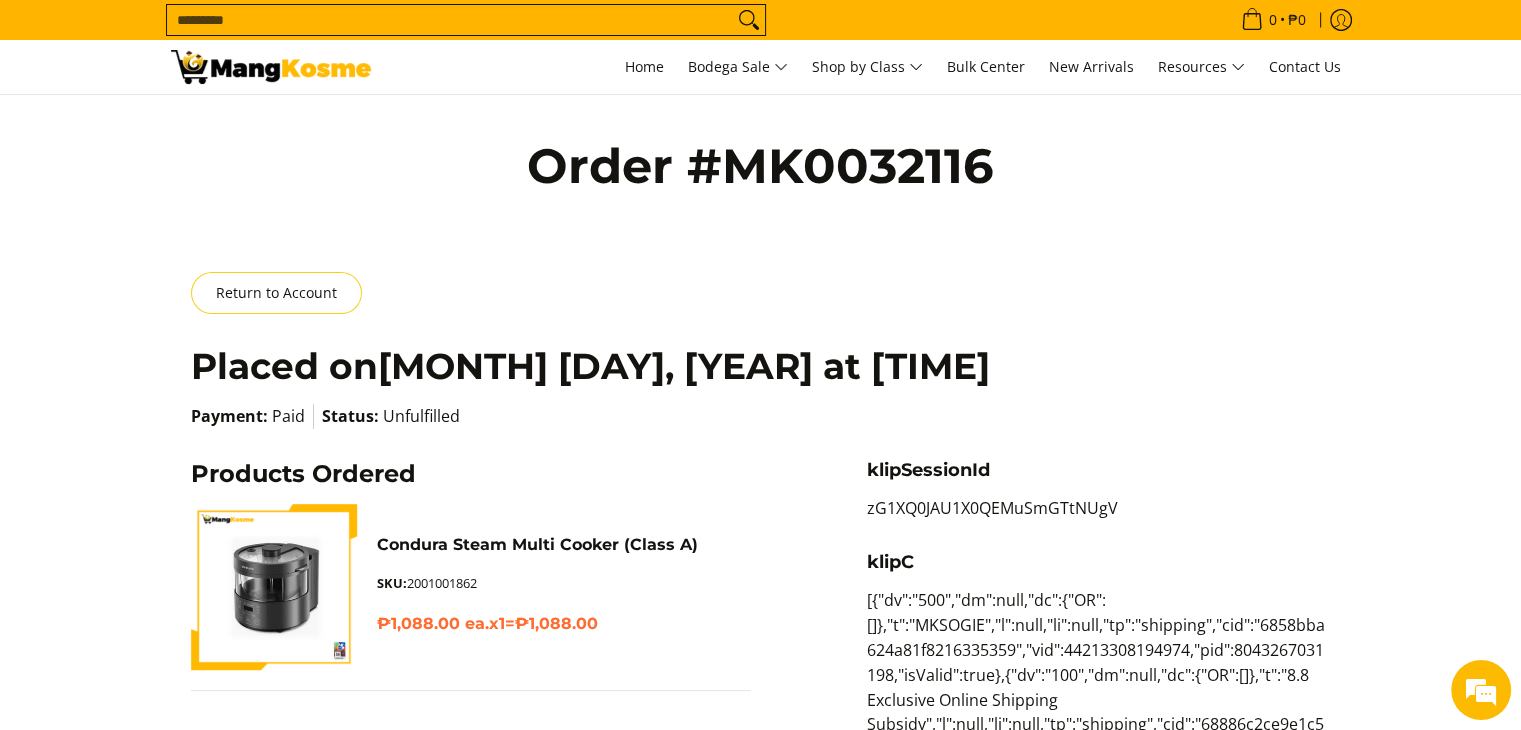 click at bounding box center (273, 587) 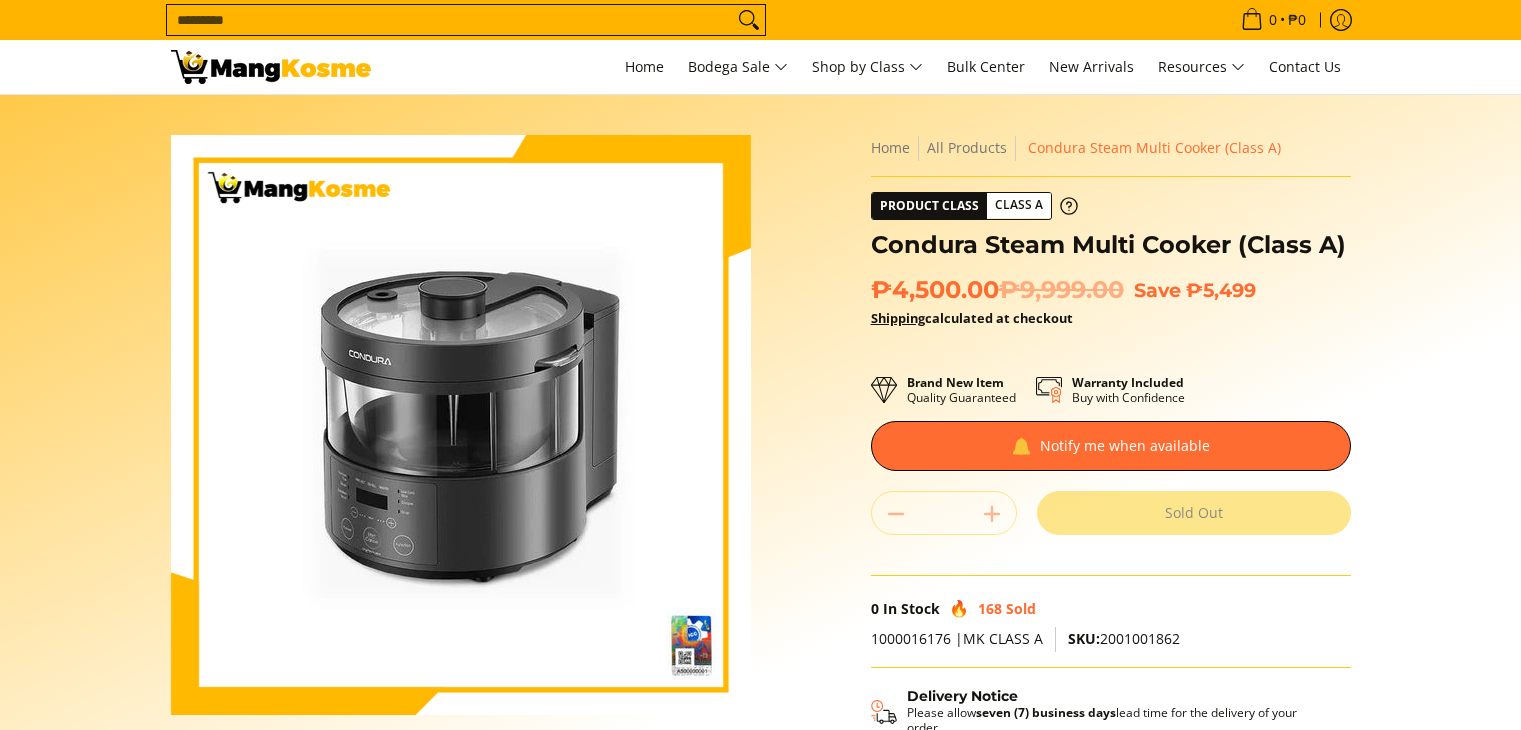scroll, scrollTop: 0, scrollLeft: 0, axis: both 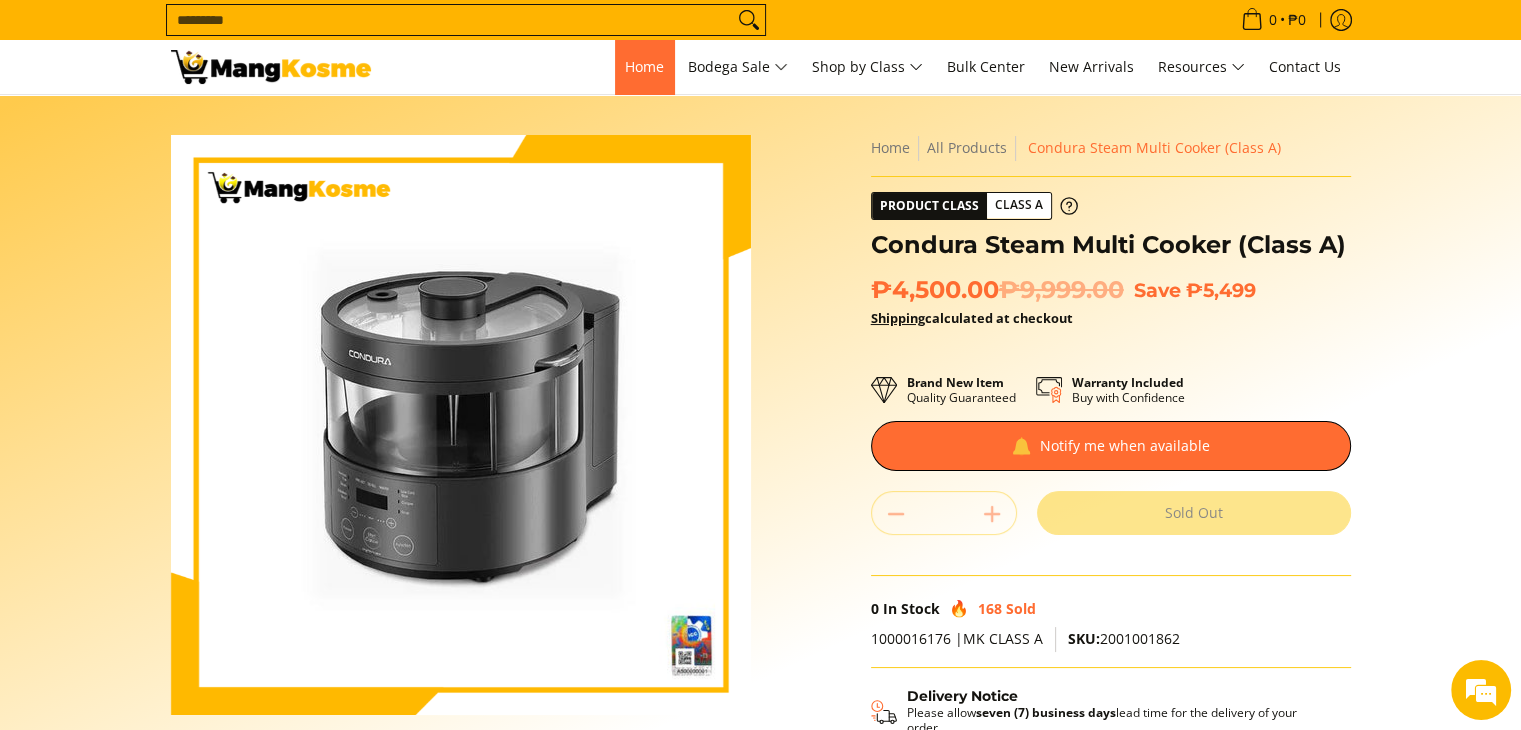 click on "Home" at bounding box center (644, 67) 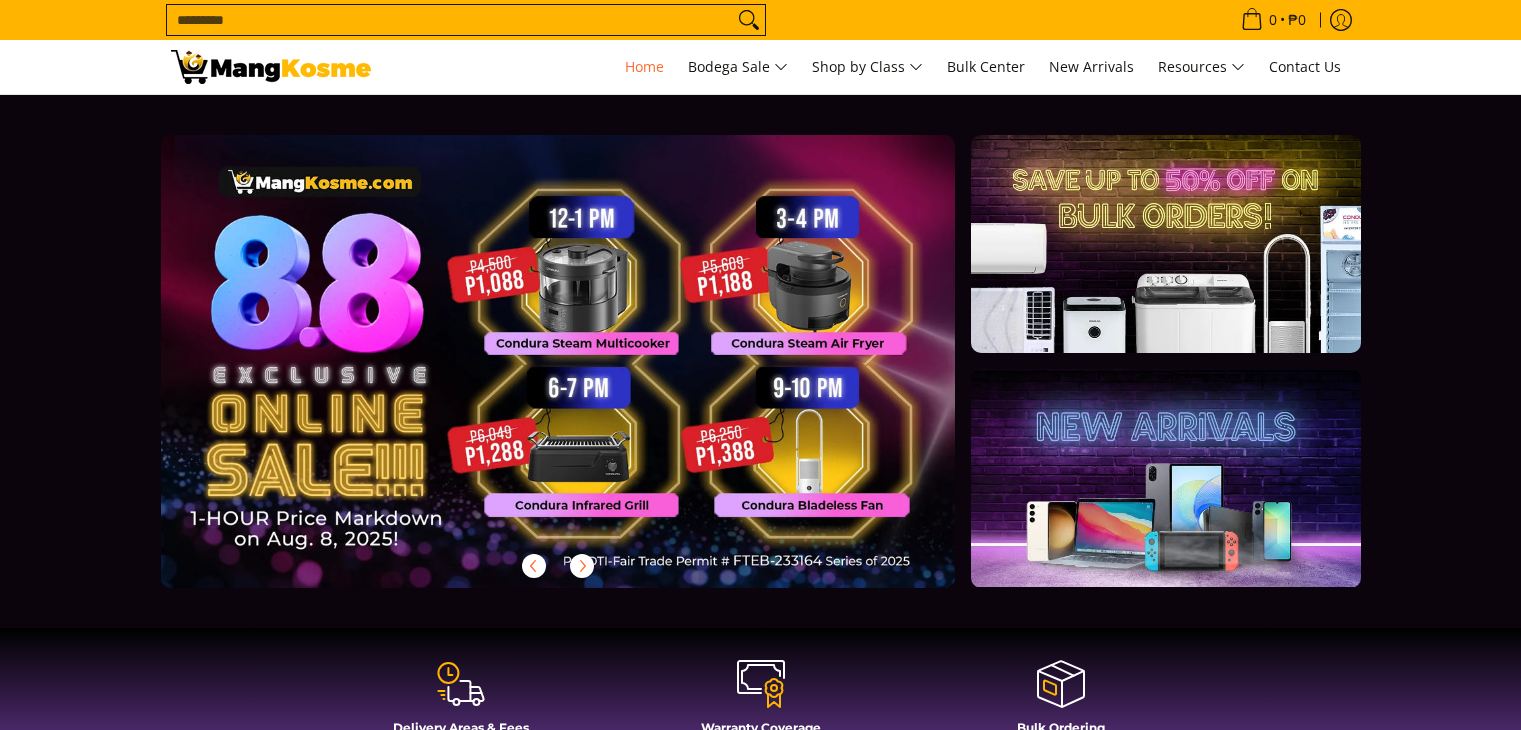 scroll, scrollTop: 0, scrollLeft: 0, axis: both 